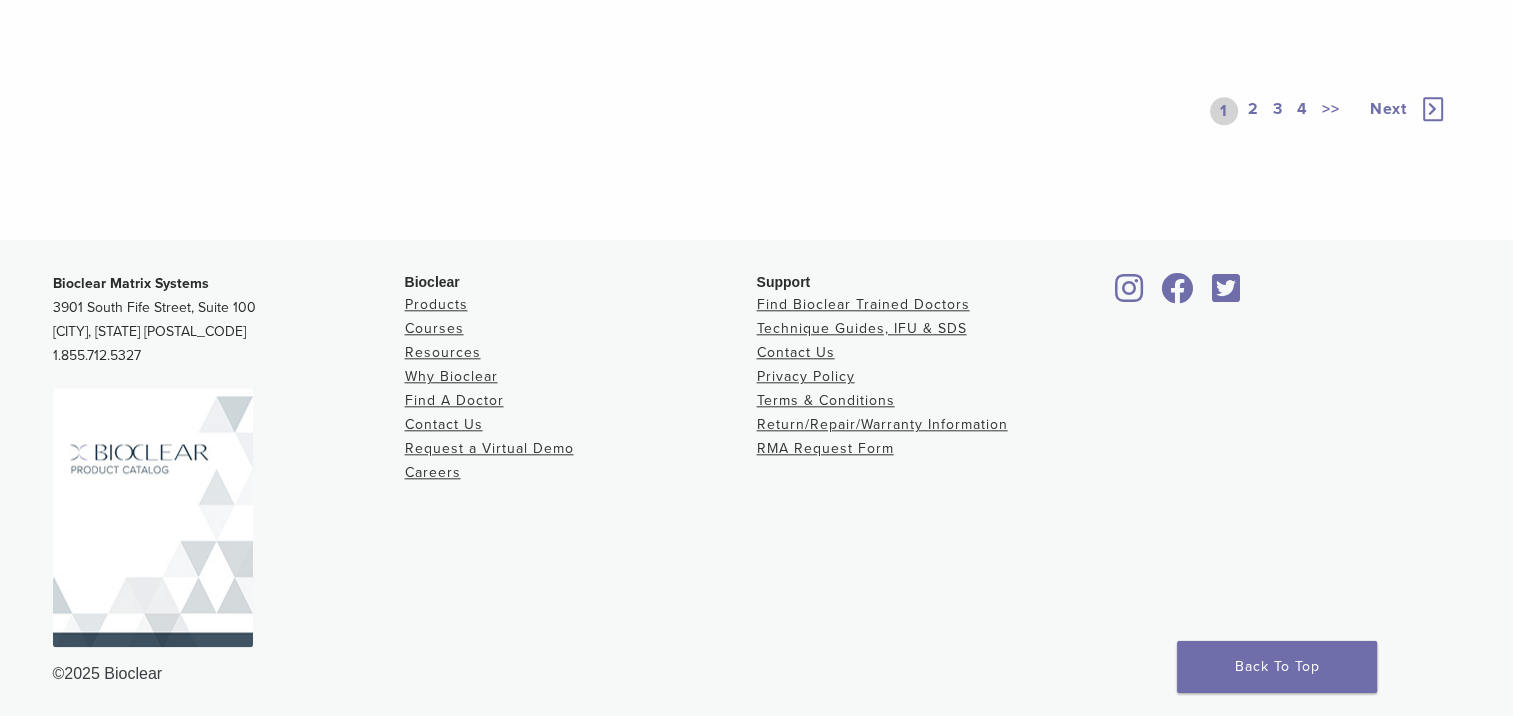 scroll, scrollTop: 1672, scrollLeft: 0, axis: vertical 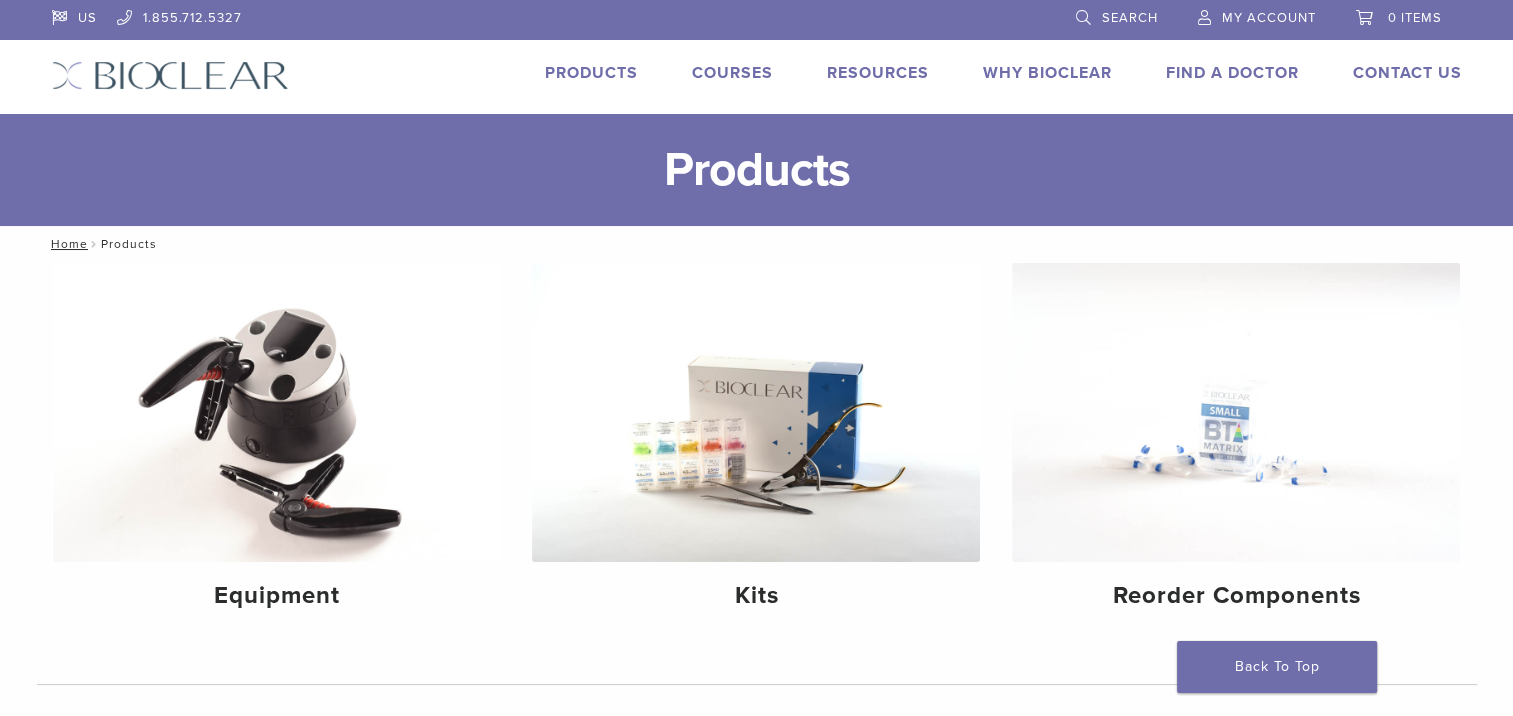 click on "Why Bioclear" at bounding box center [1047, 73] 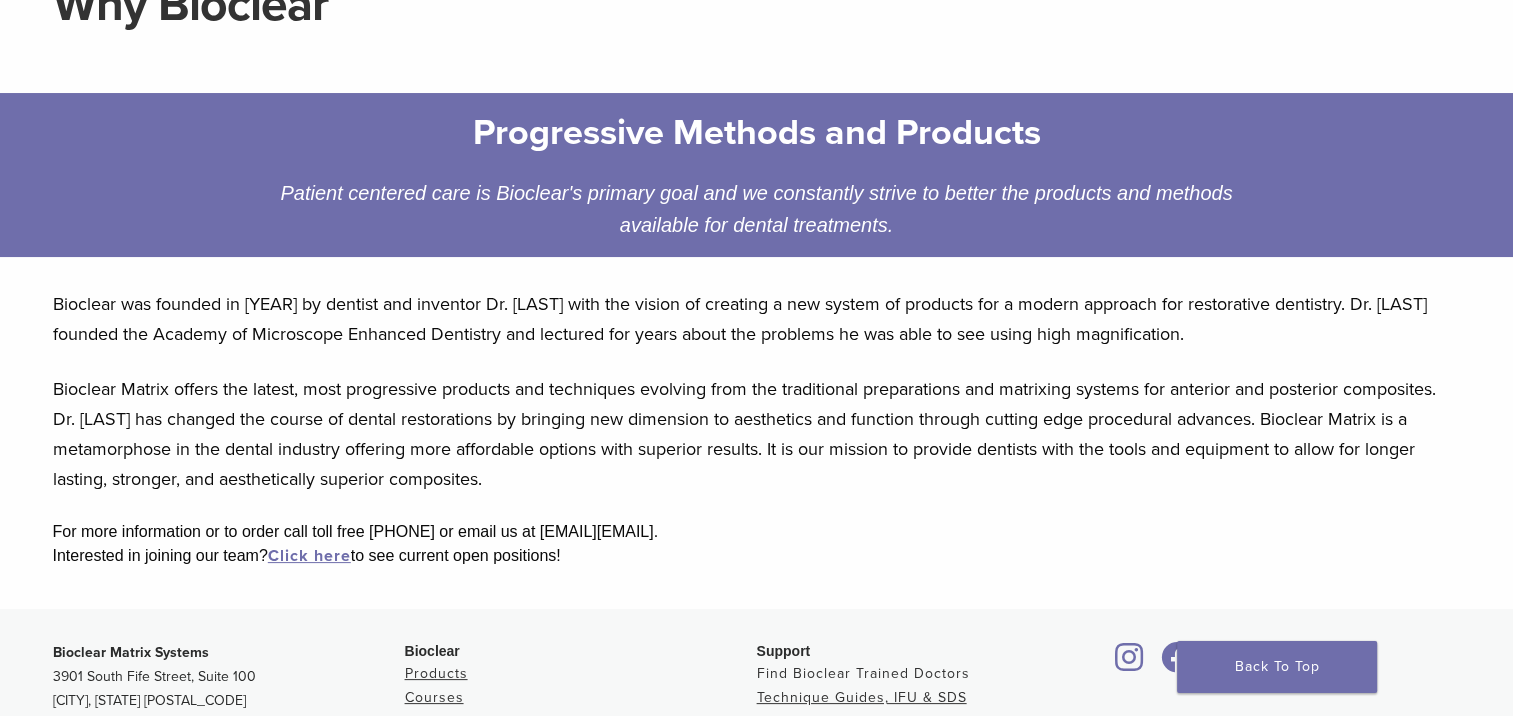 scroll, scrollTop: 88, scrollLeft: 0, axis: vertical 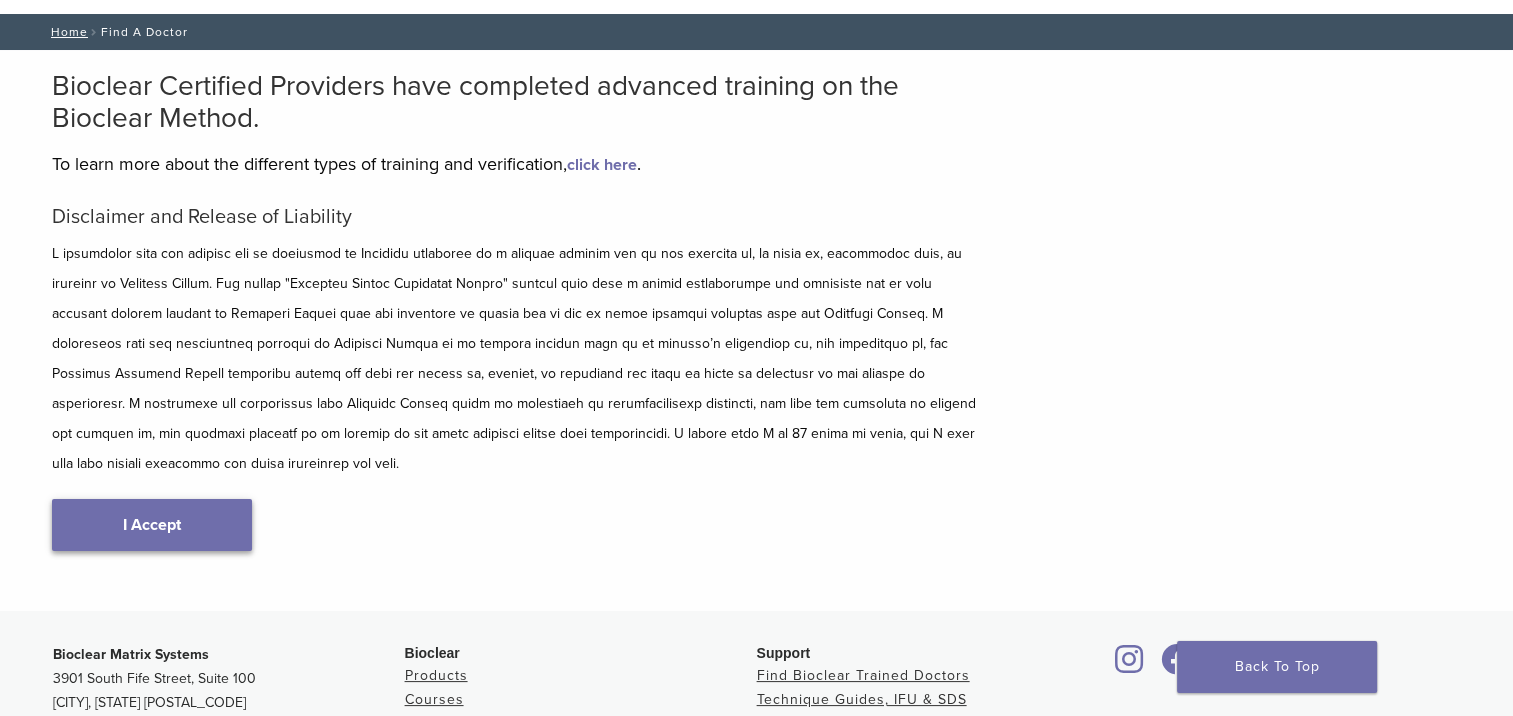 click on "I Accept" at bounding box center (152, 525) 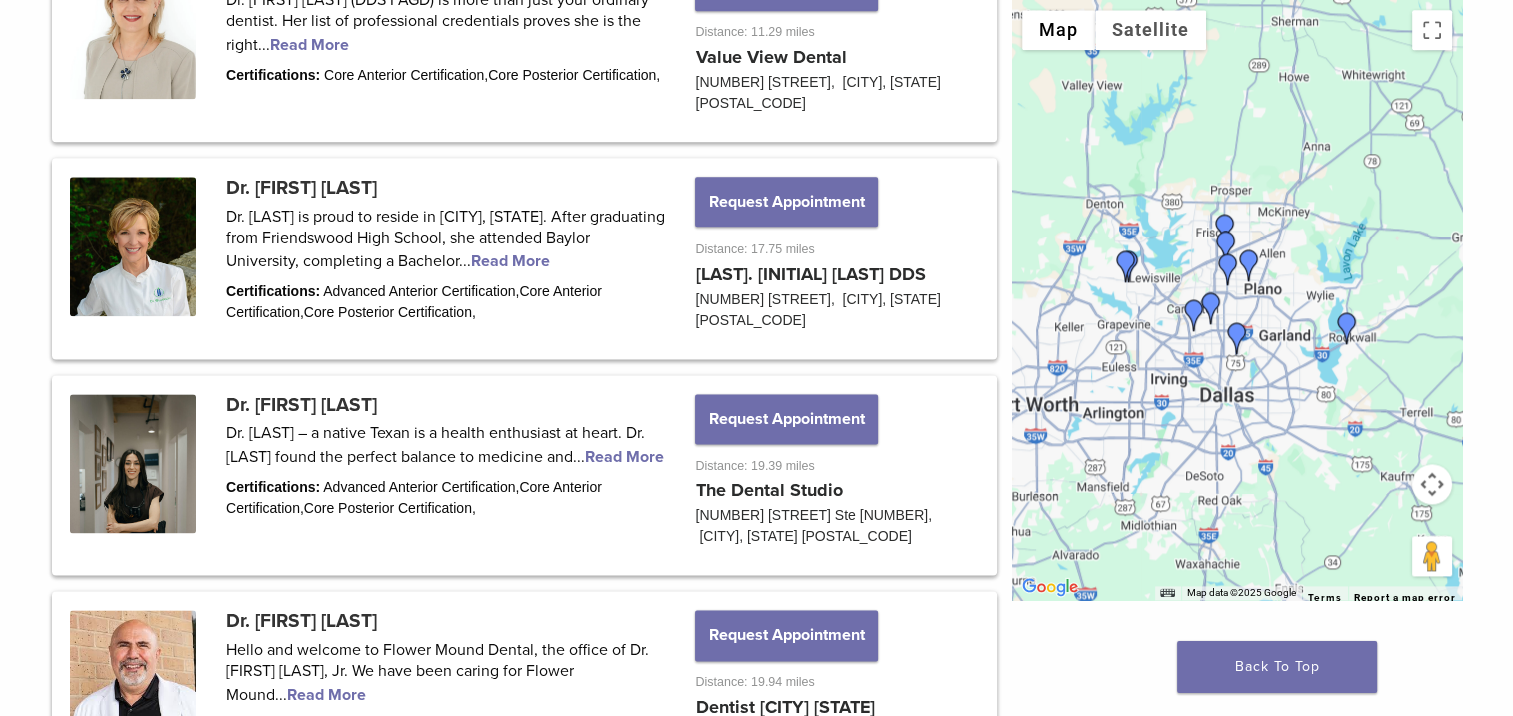 scroll, scrollTop: 2600, scrollLeft: 0, axis: vertical 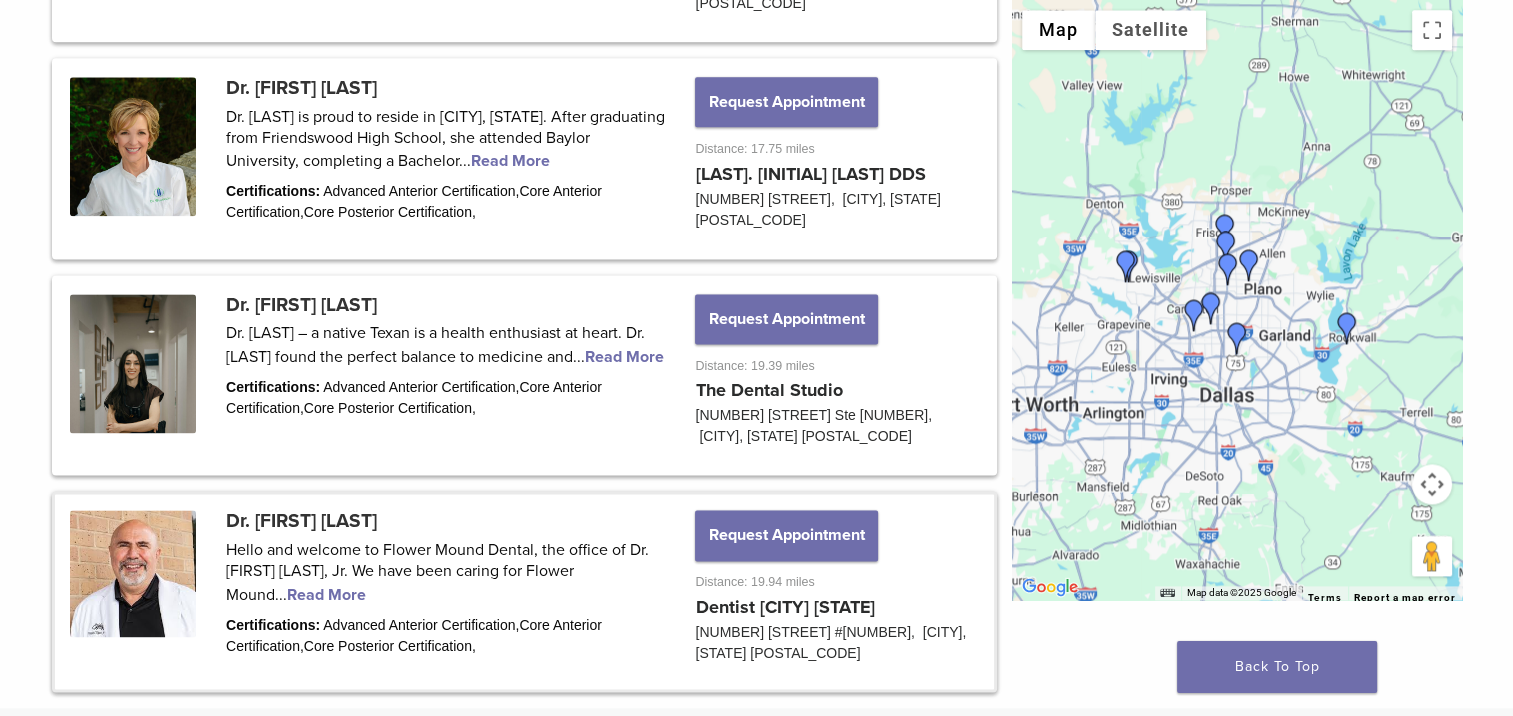 click at bounding box center (524, 591) 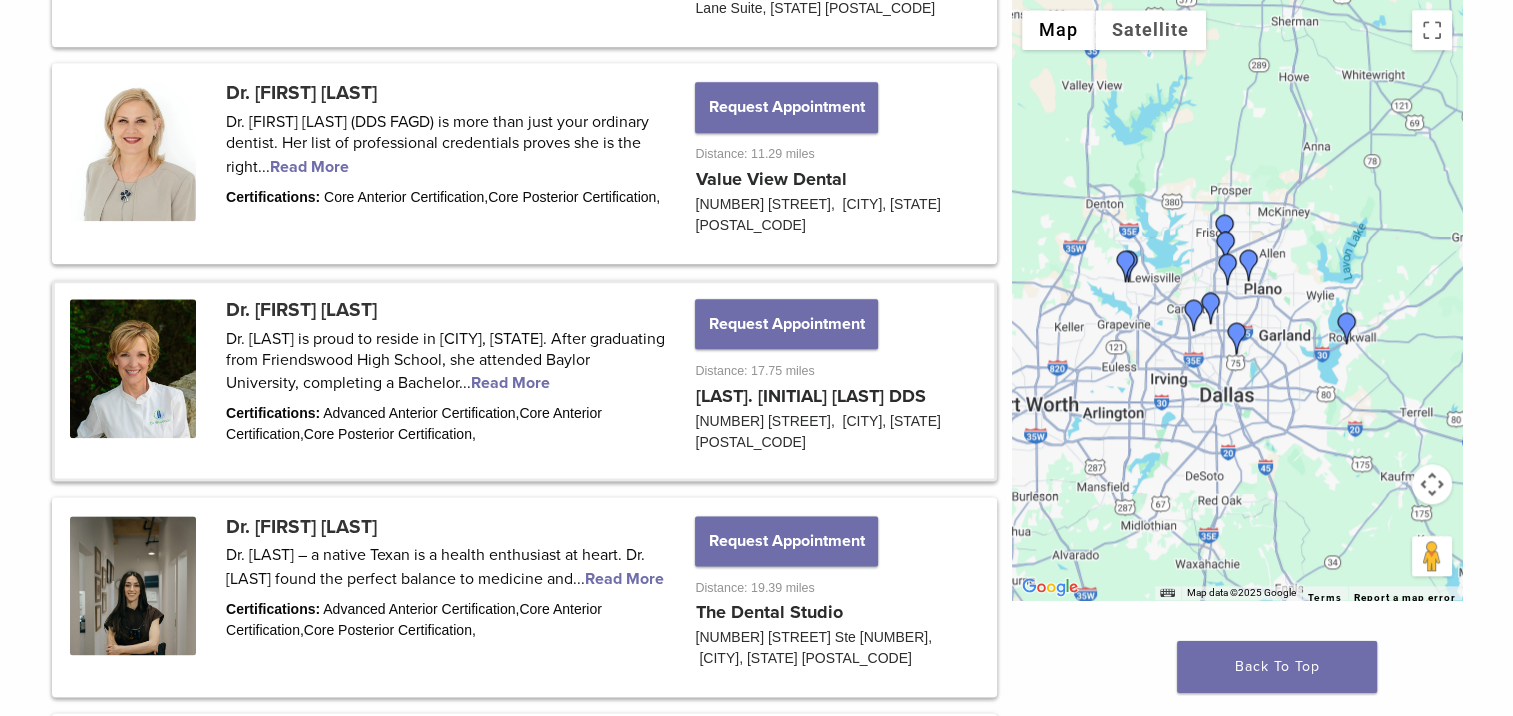 scroll, scrollTop: 2454, scrollLeft: 0, axis: vertical 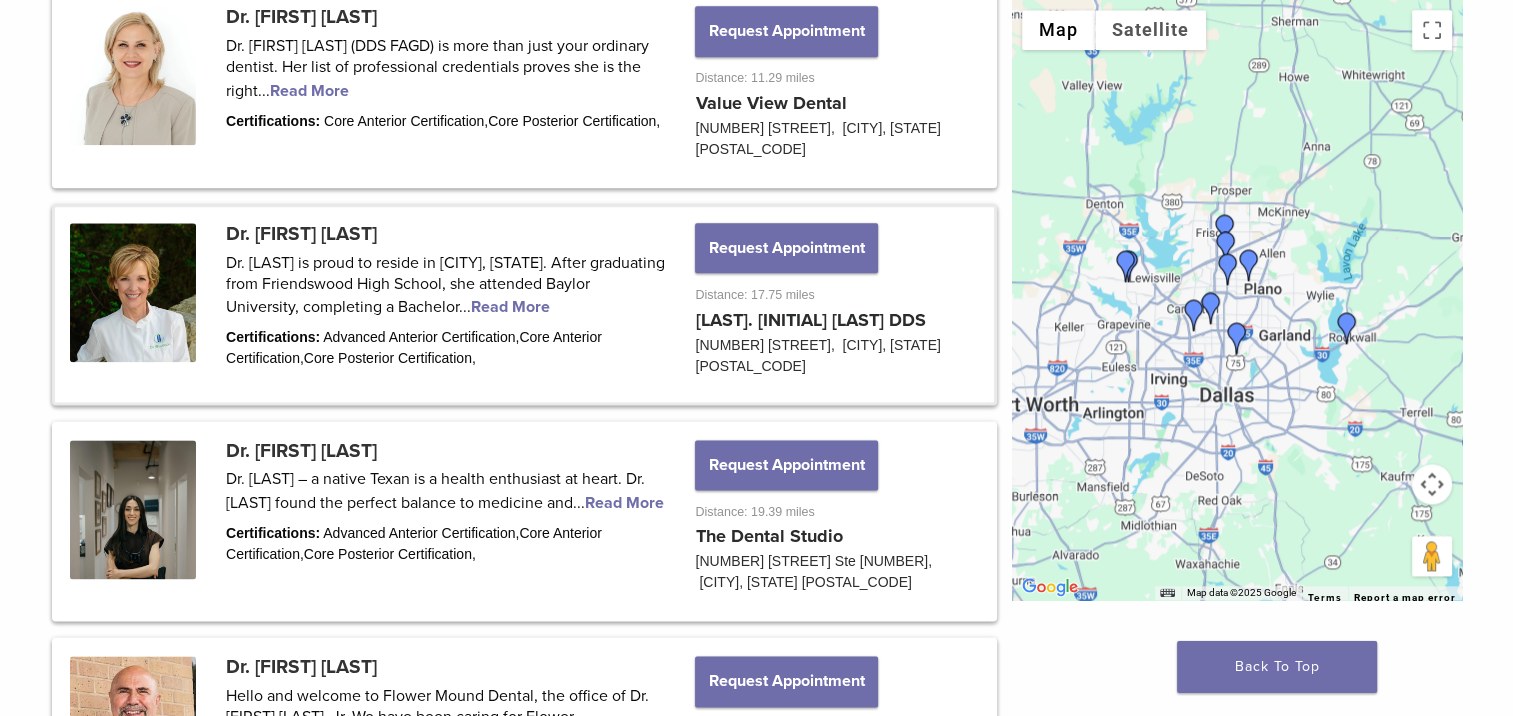 click at bounding box center [524, 304] 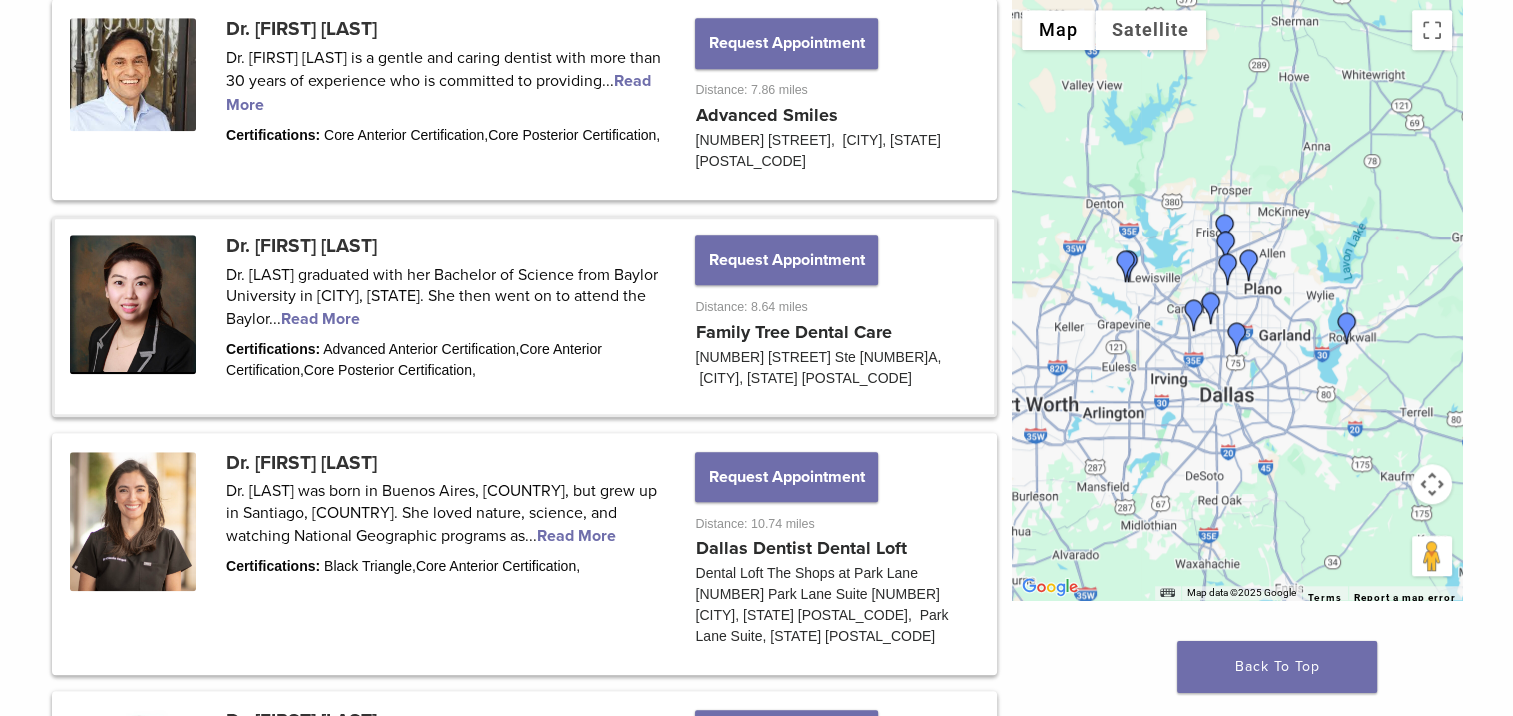 scroll, scrollTop: 1554, scrollLeft: 0, axis: vertical 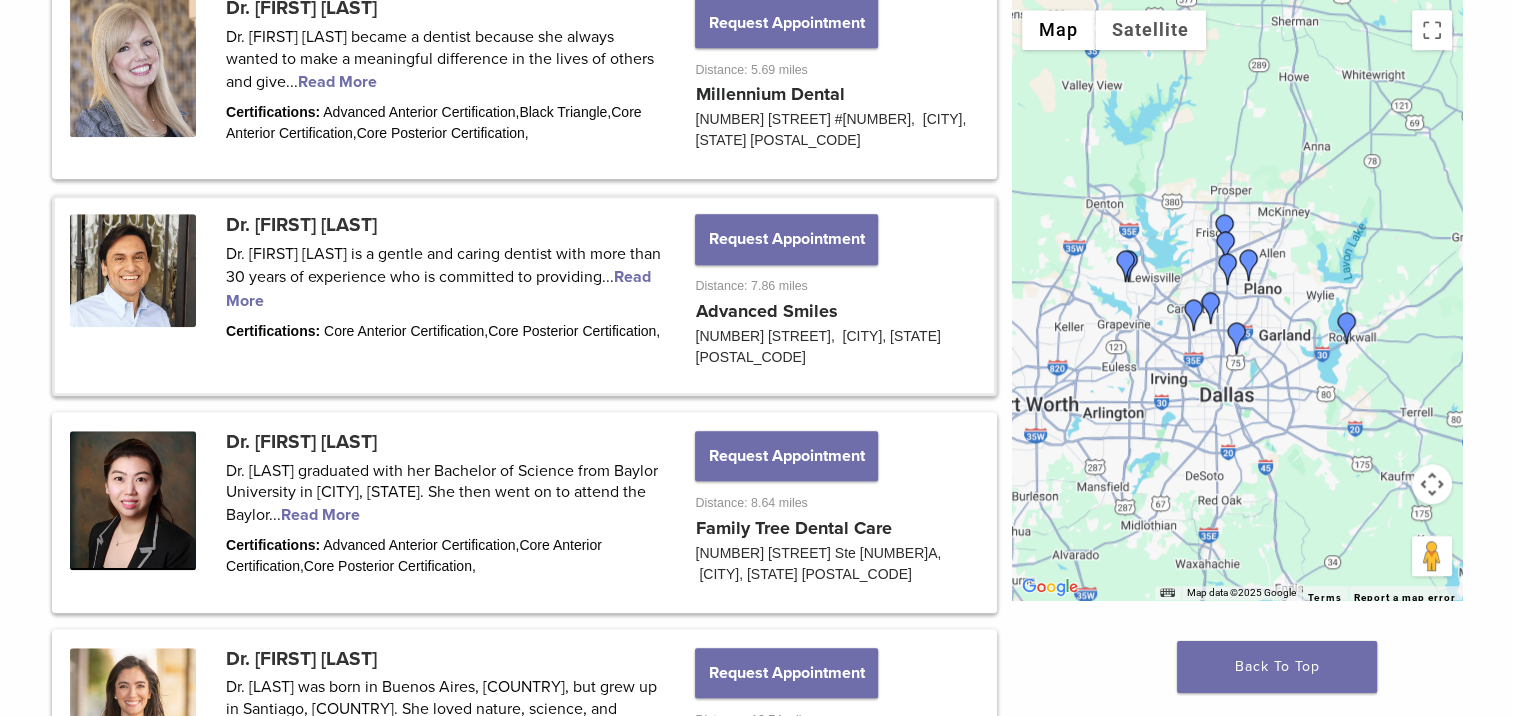 click at bounding box center (524, 295) 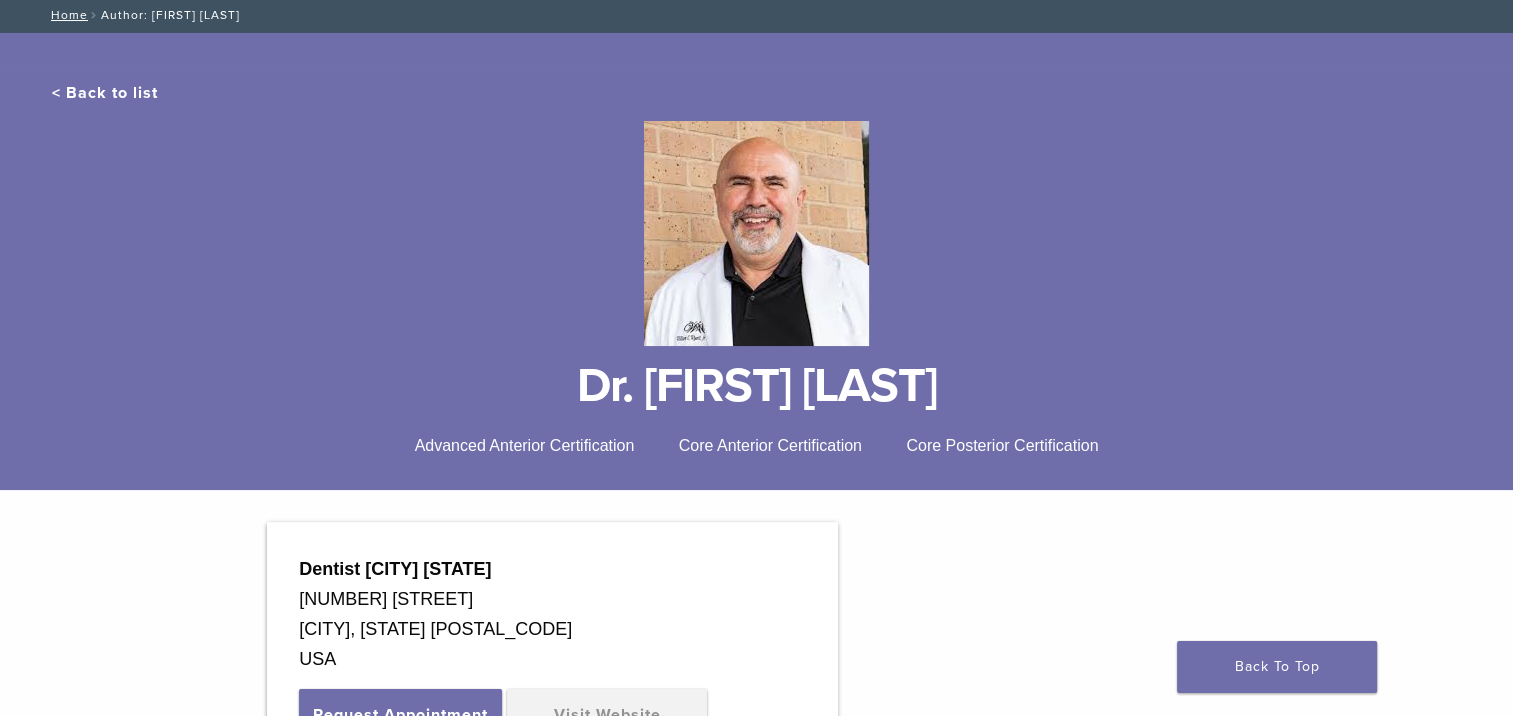 scroll, scrollTop: 0, scrollLeft: 0, axis: both 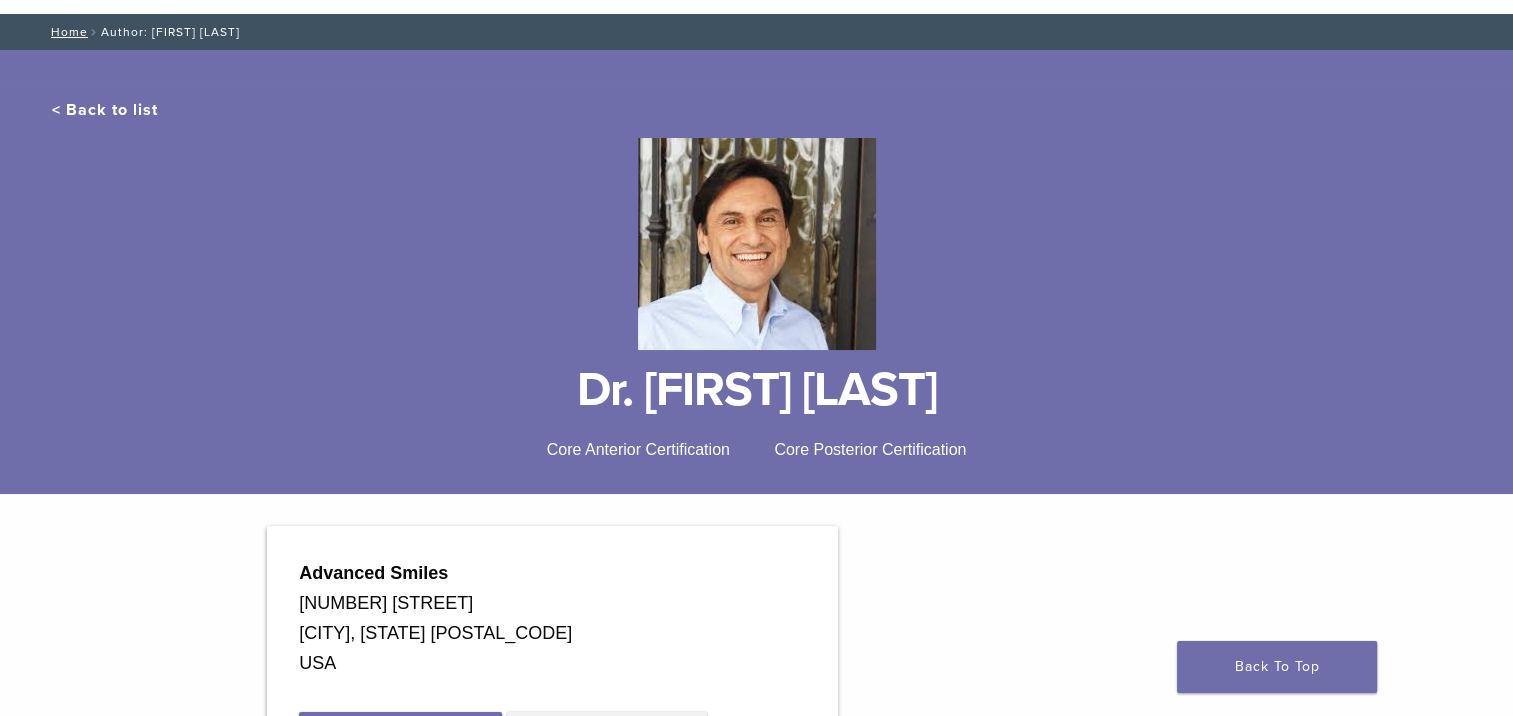 click on "< Back to list" at bounding box center [105, 110] 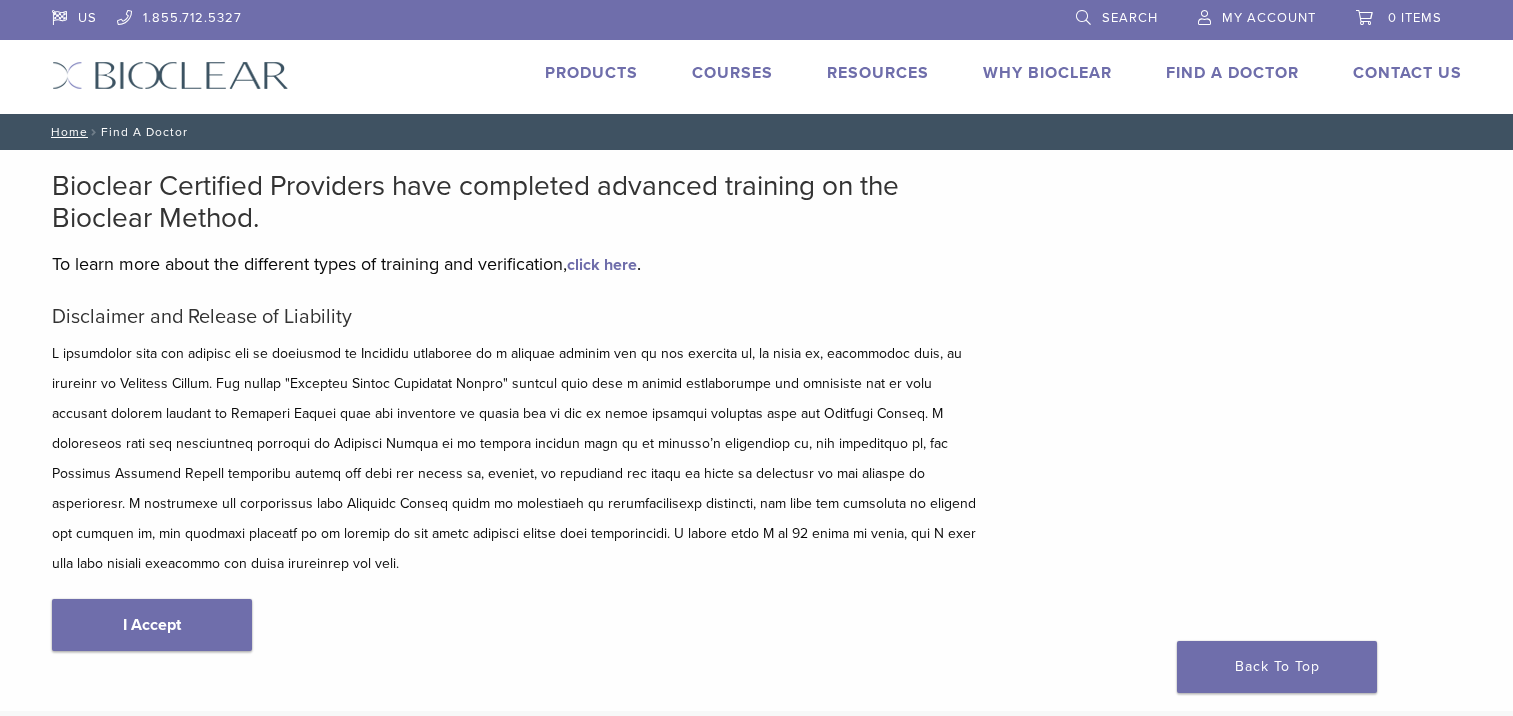 scroll, scrollTop: 0, scrollLeft: 0, axis: both 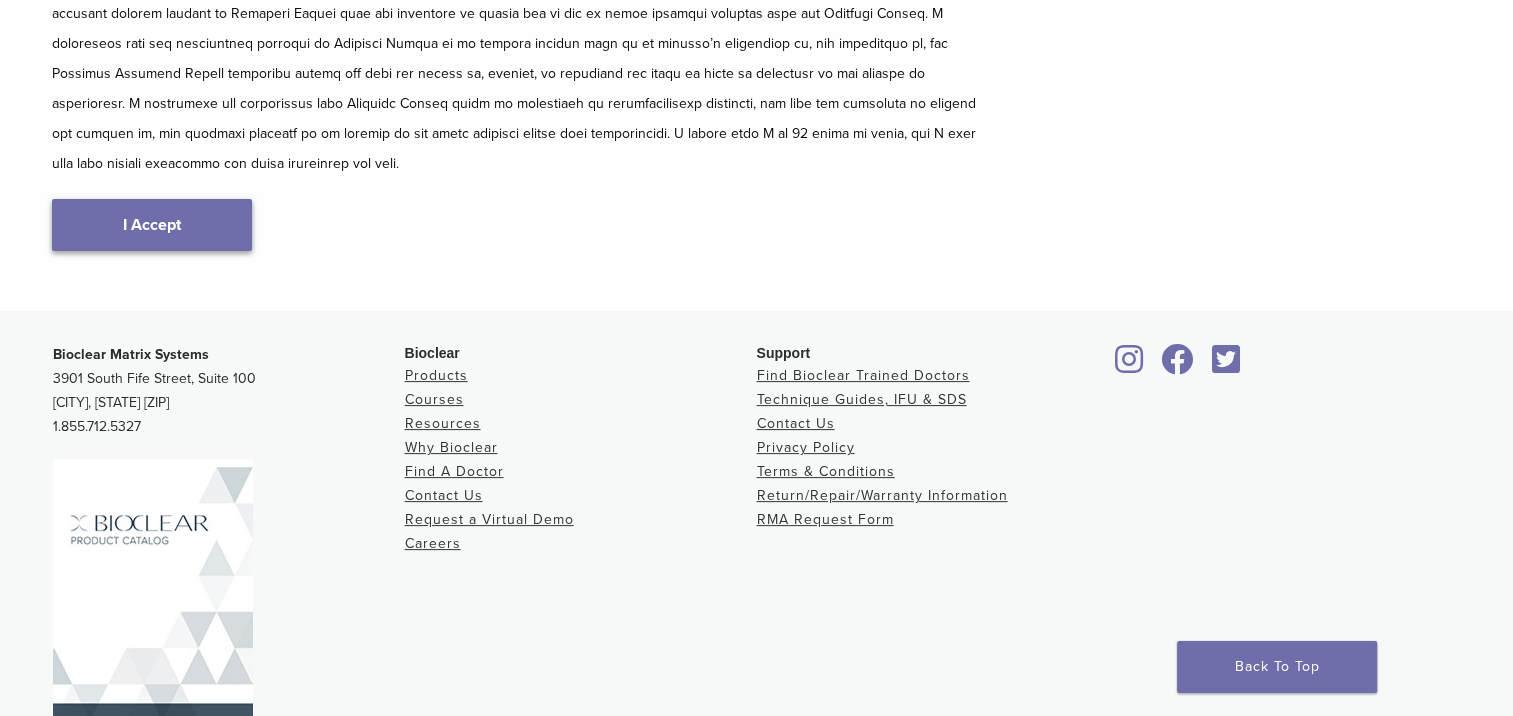 click on "I Accept" at bounding box center (152, 225) 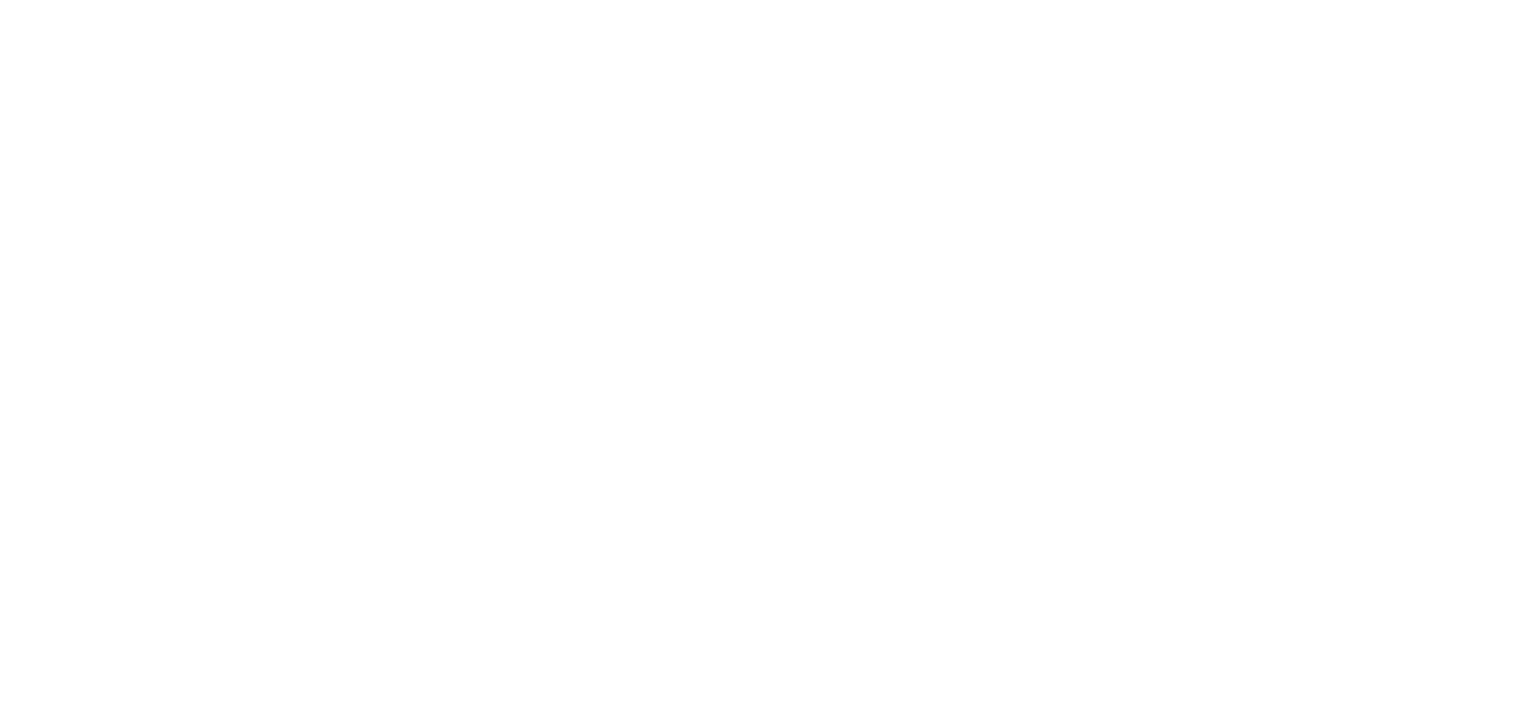 scroll, scrollTop: 900, scrollLeft: 0, axis: vertical 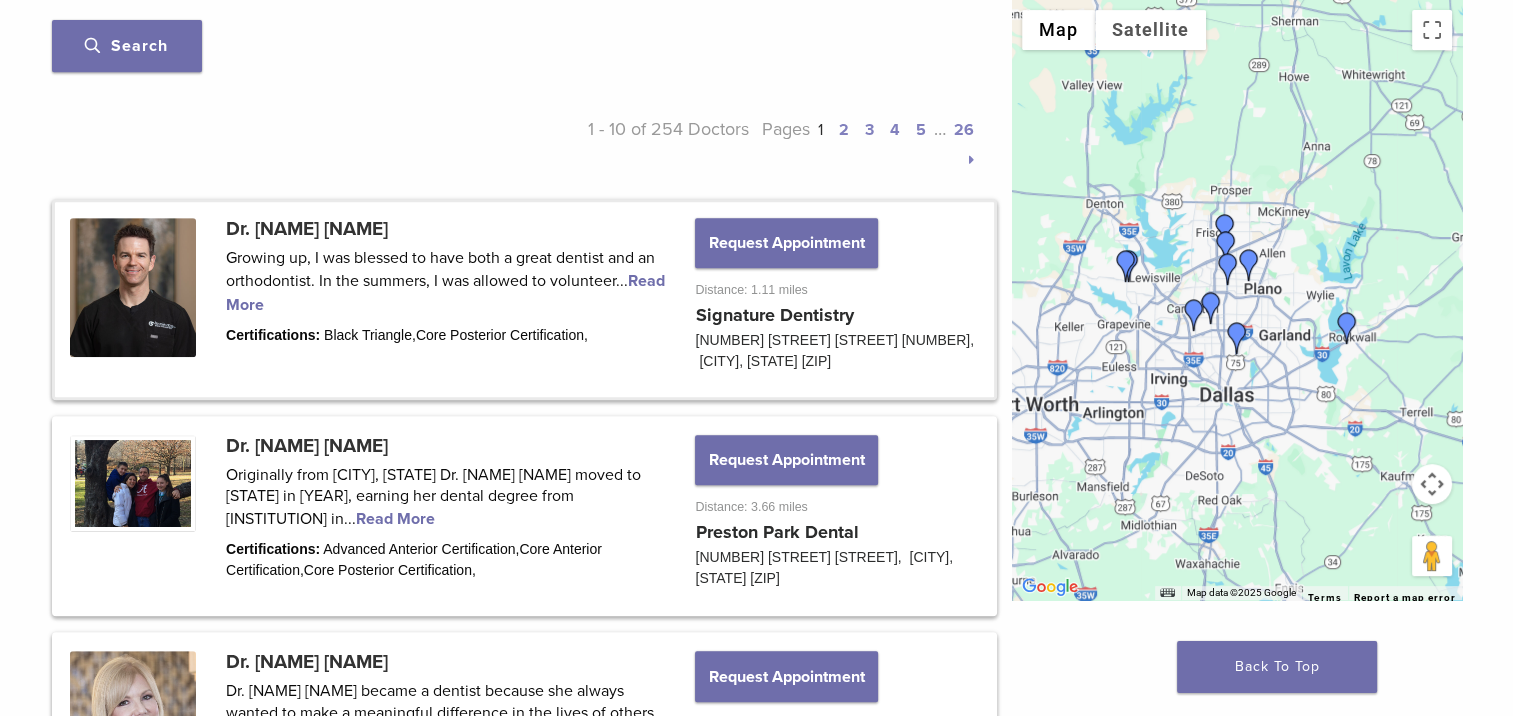 click at bounding box center [524, 299] 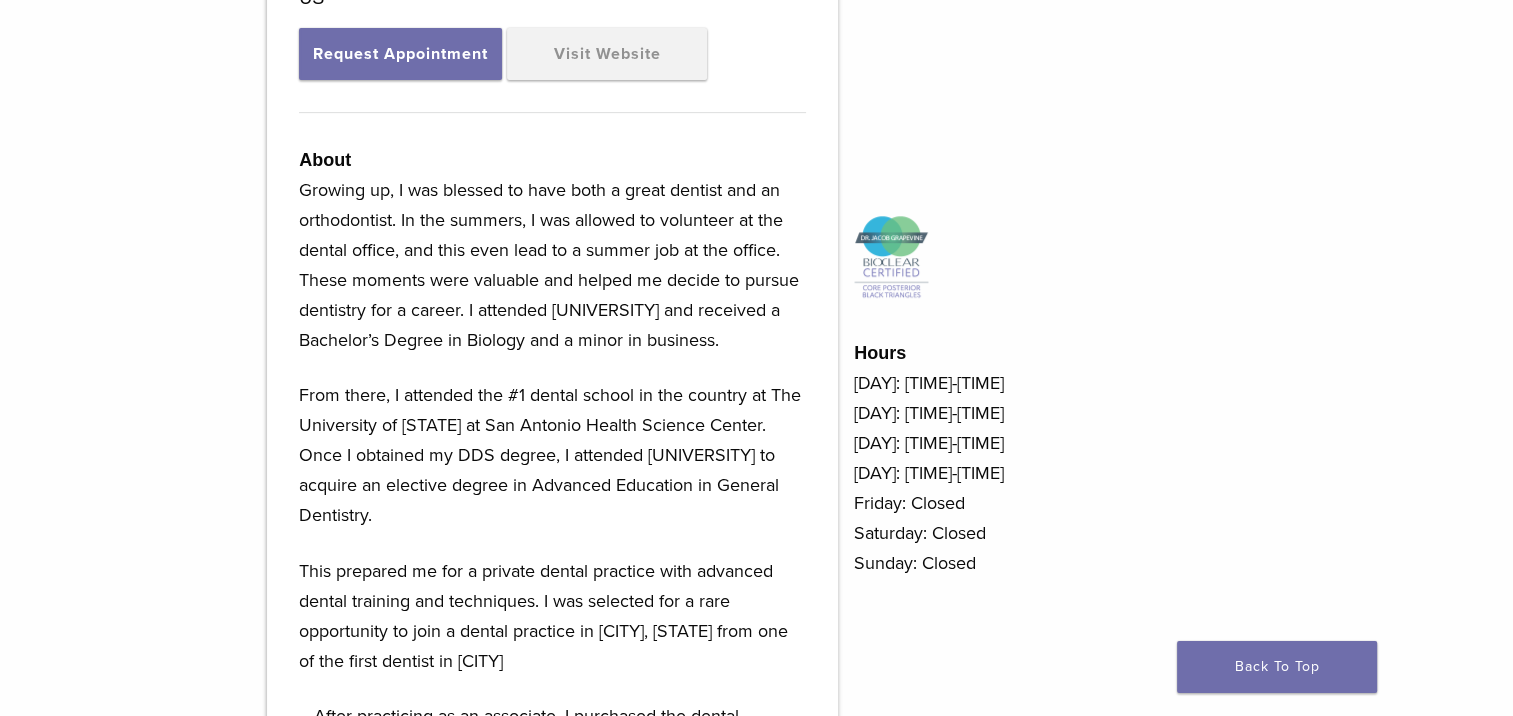 scroll, scrollTop: 800, scrollLeft: 0, axis: vertical 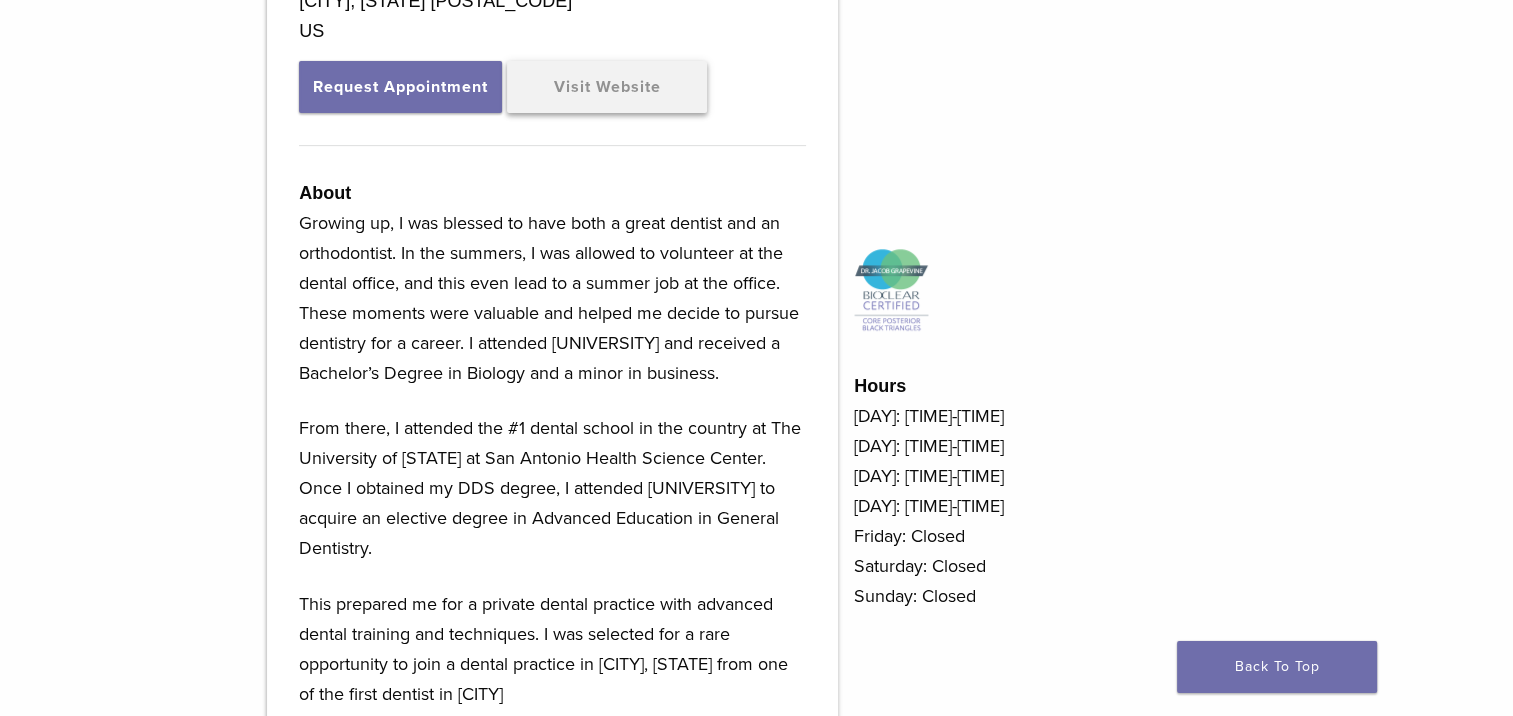 click on "Visit Website" at bounding box center (607, 87) 